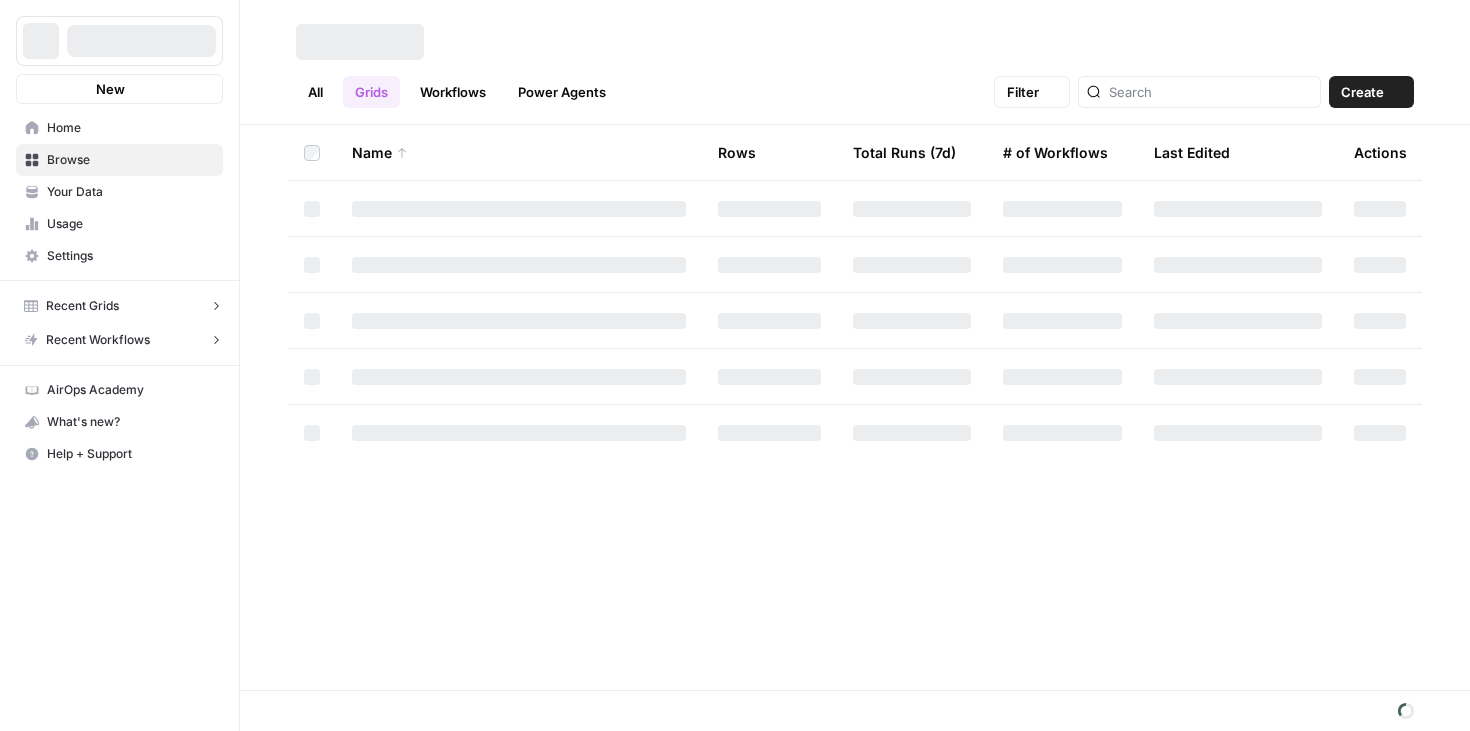 scroll, scrollTop: 0, scrollLeft: 0, axis: both 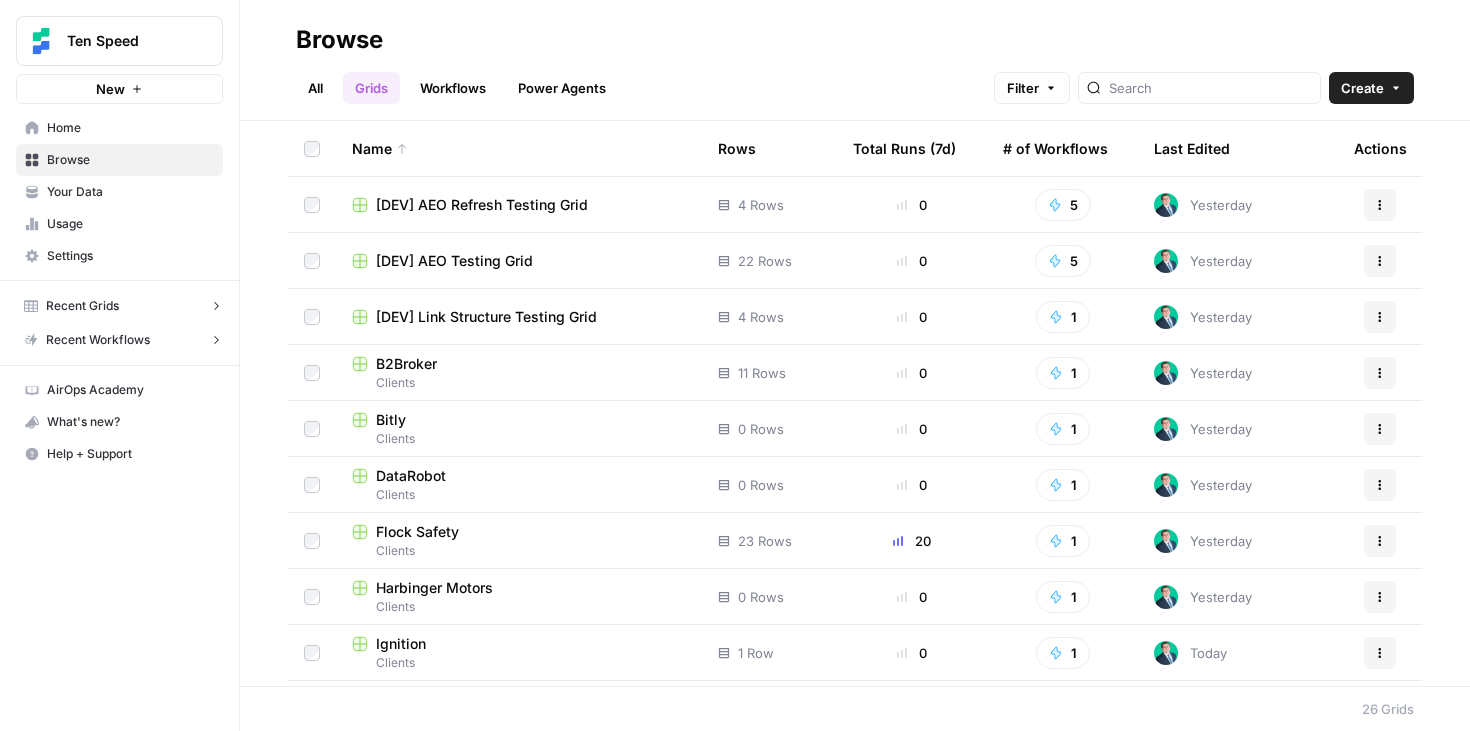 click on "Home" at bounding box center [130, 128] 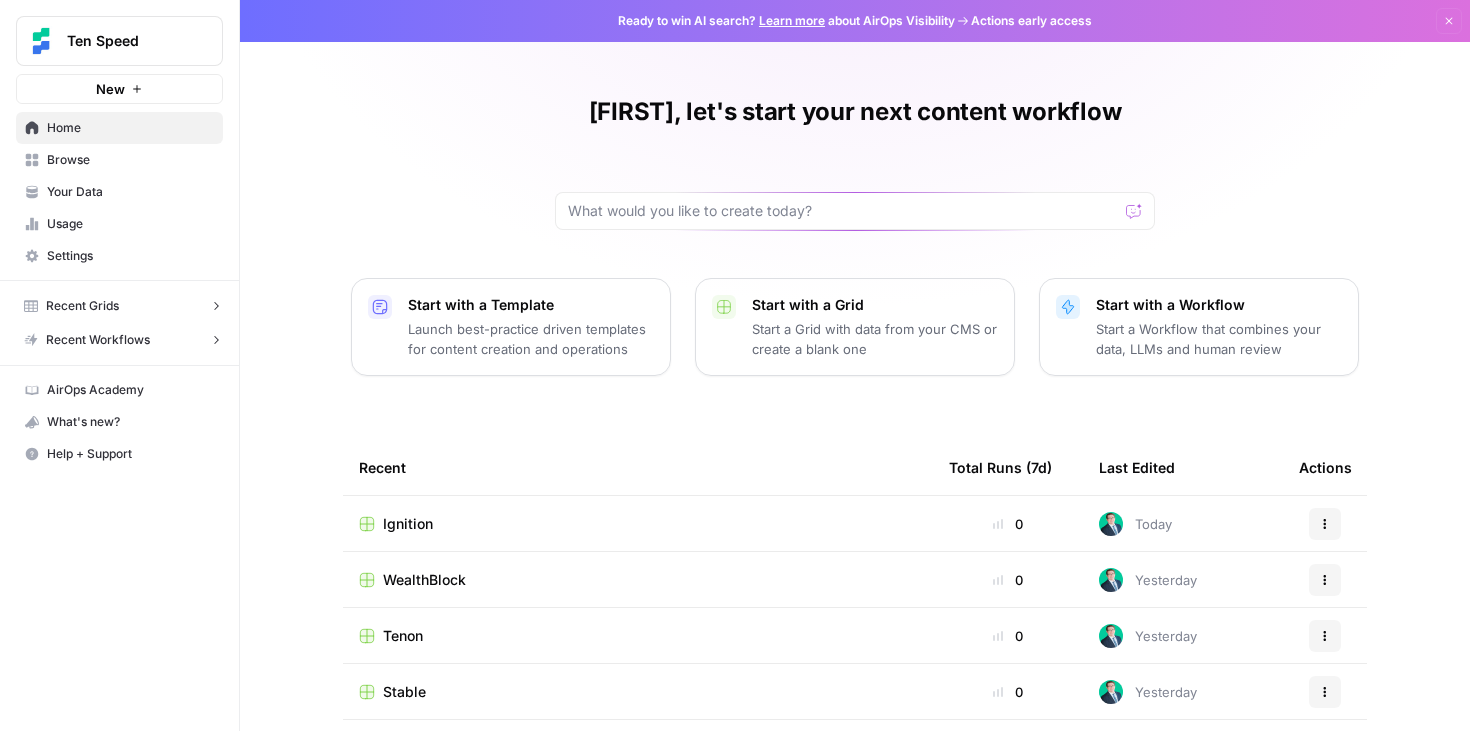 click on "Browse" at bounding box center [119, 160] 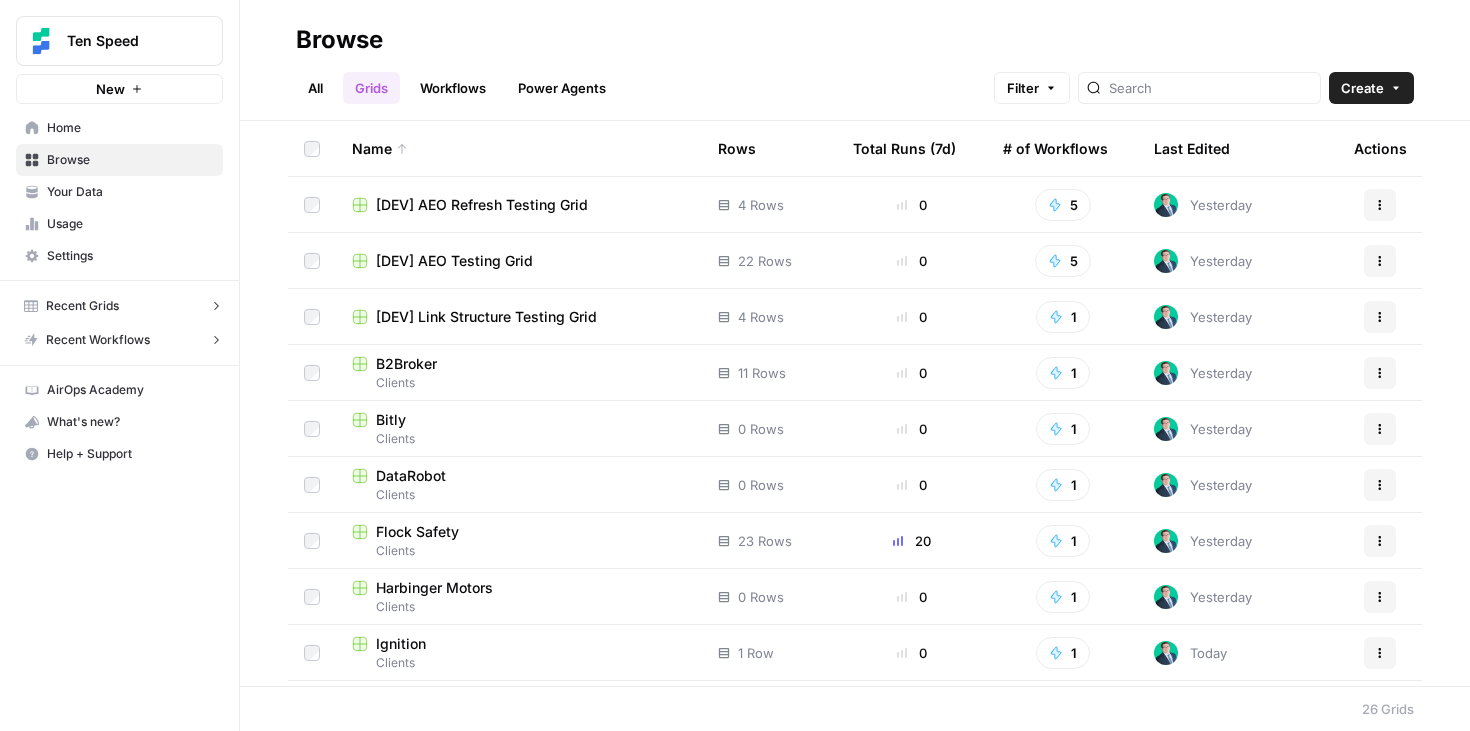 click on "Clients" at bounding box center (519, 495) 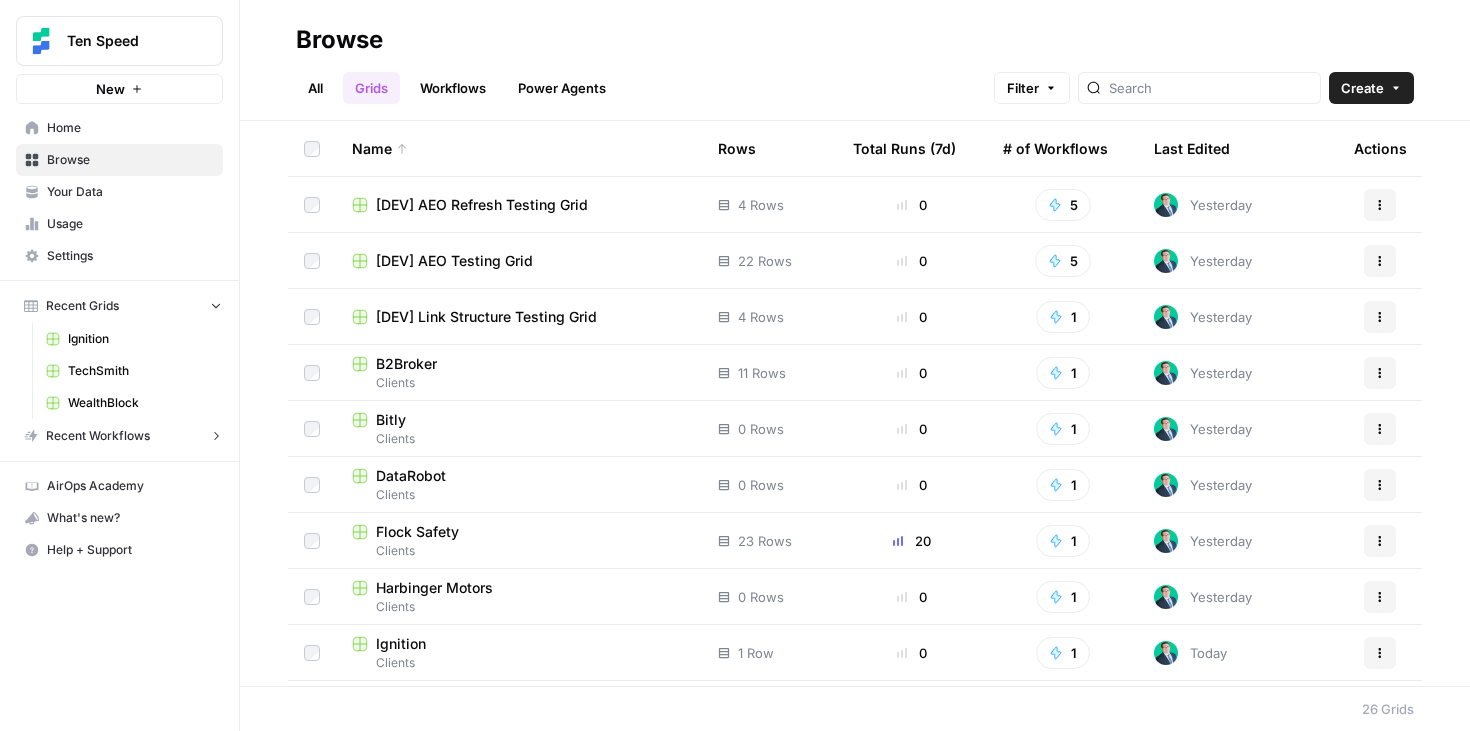 click on "Flock Safety" at bounding box center [417, 532] 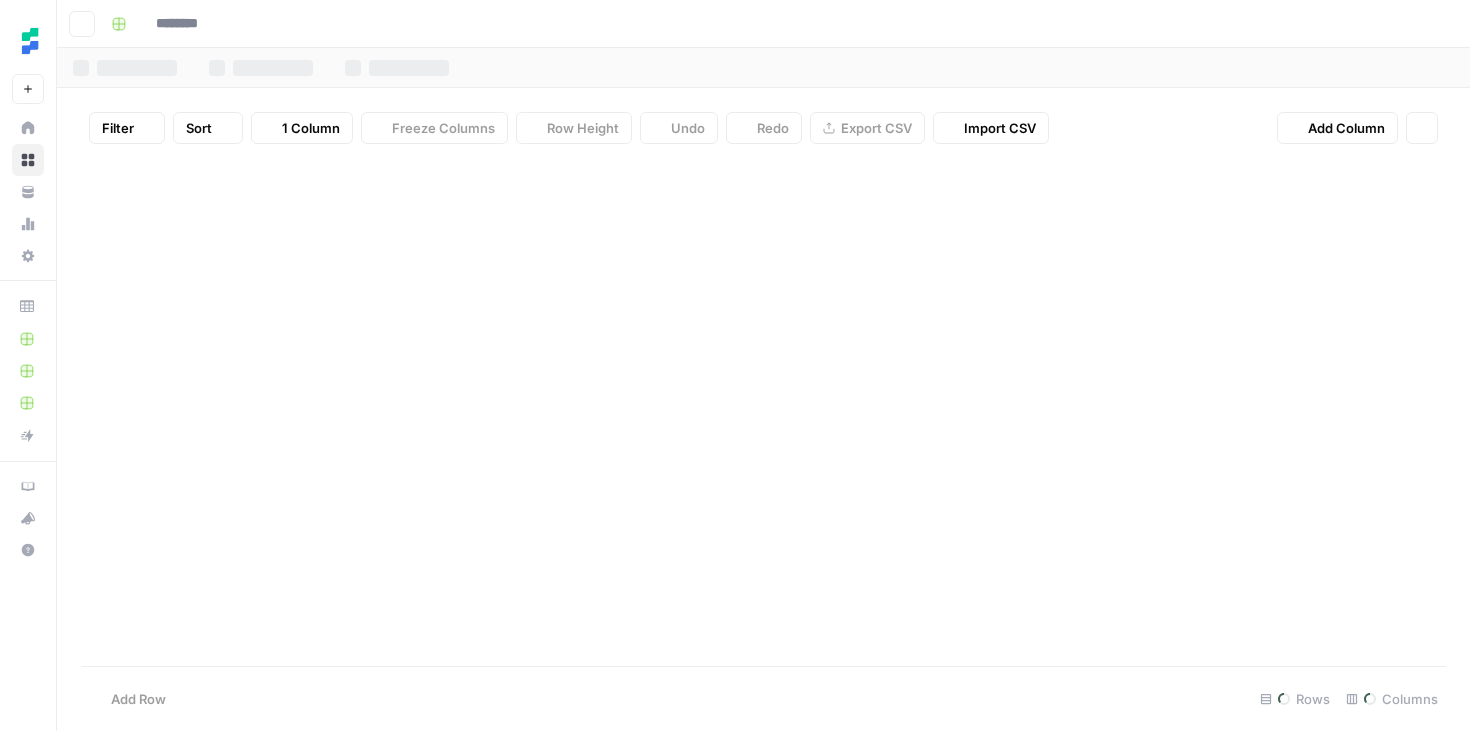type on "**********" 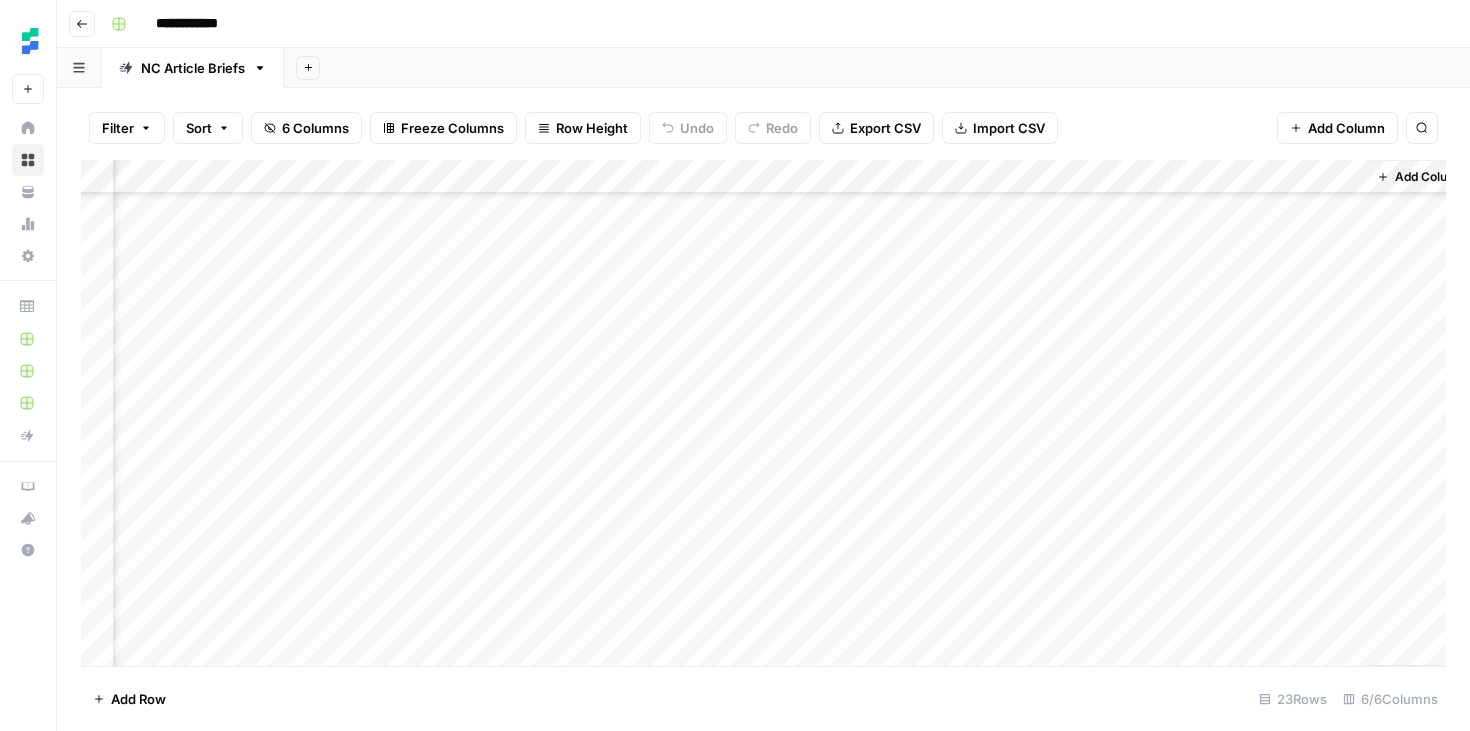 scroll, scrollTop: 237, scrollLeft: 194, axis: both 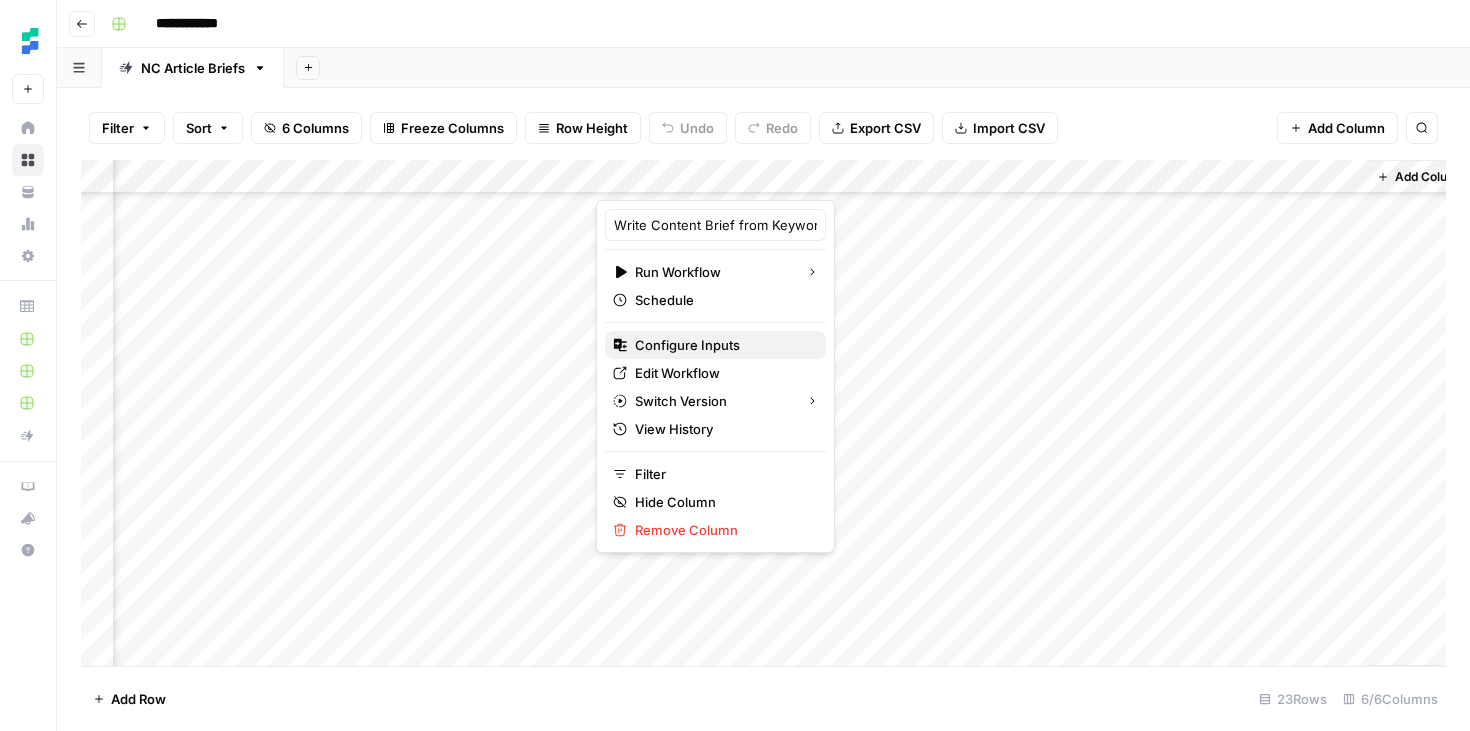 click on "Configure Inputs" at bounding box center [722, 345] 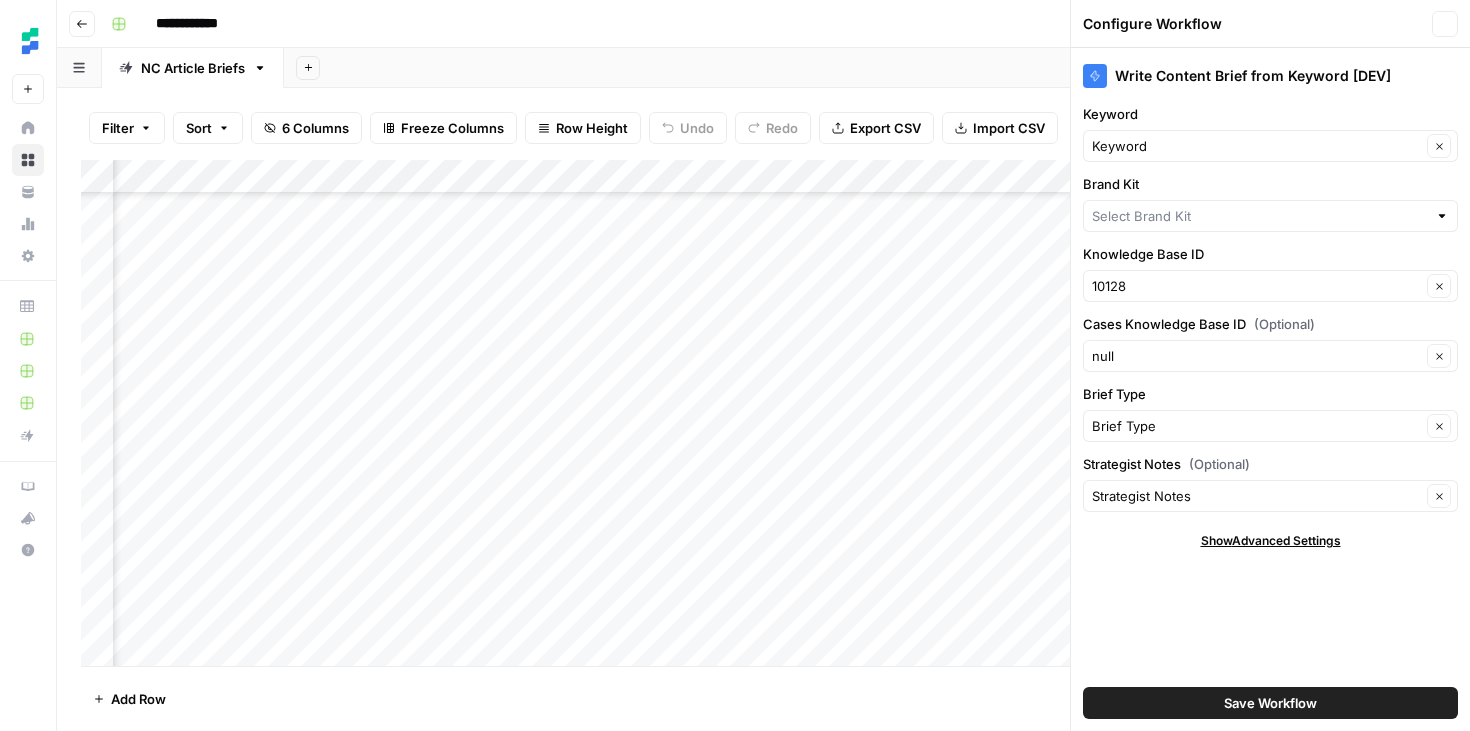 type on "Flock Safety" 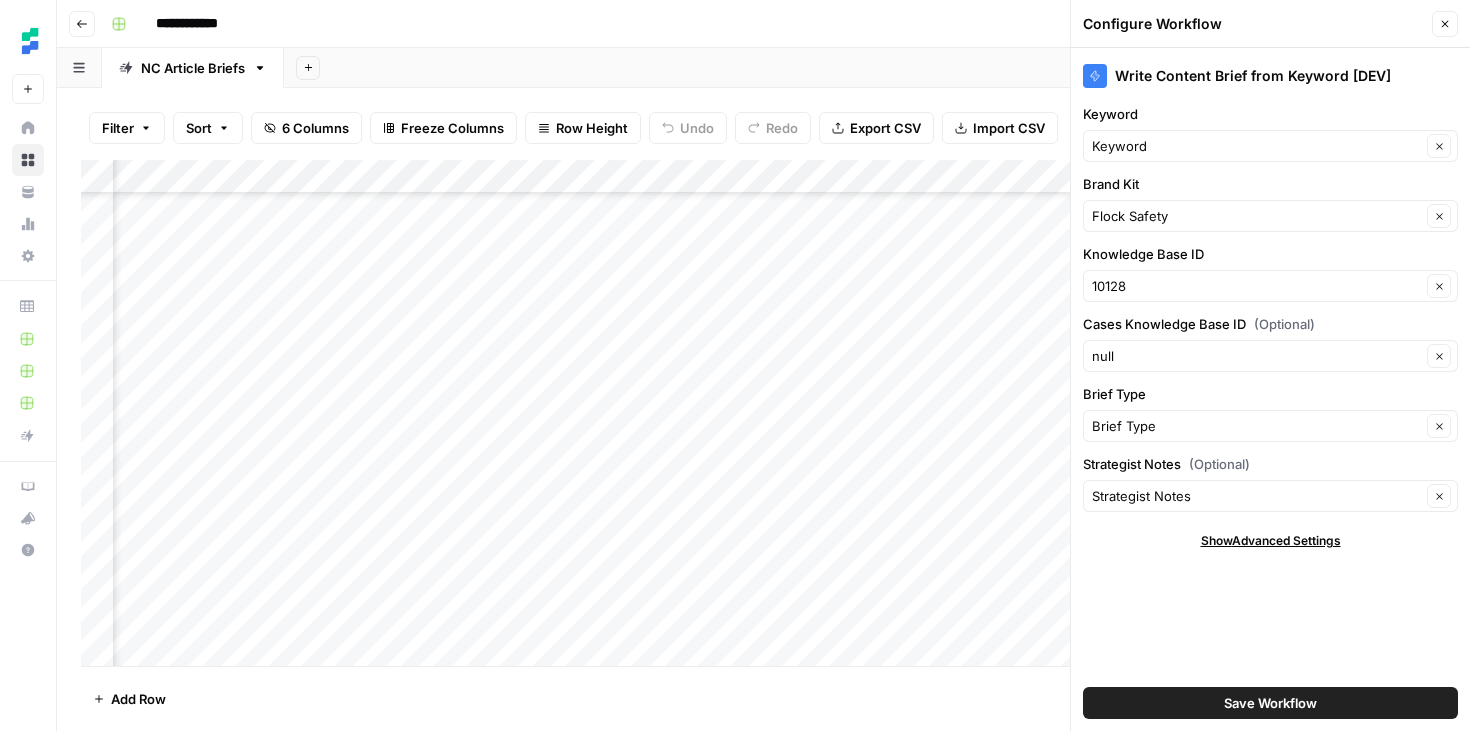 click on "Close" at bounding box center [1445, 24] 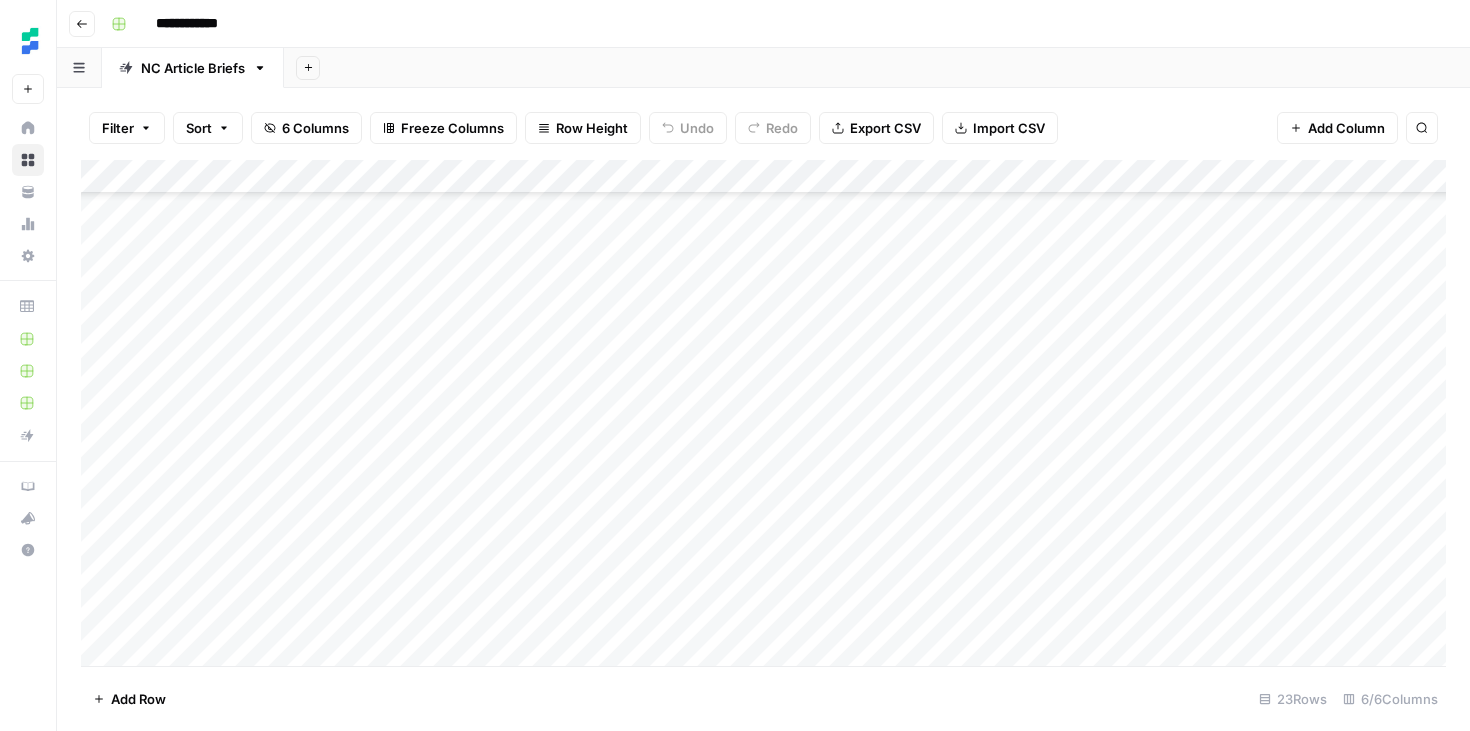 scroll, scrollTop: 267, scrollLeft: 0, axis: vertical 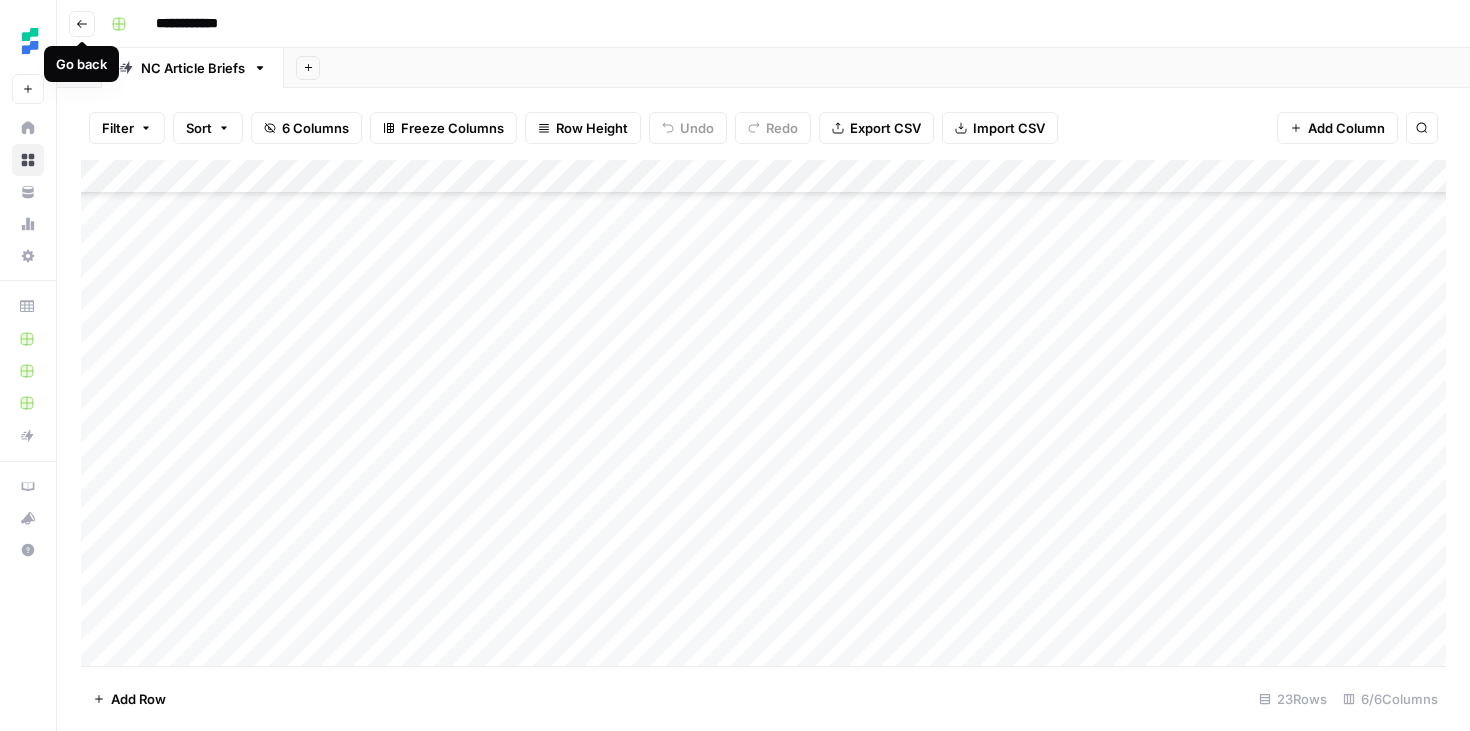 click on "Go back" at bounding box center [82, 24] 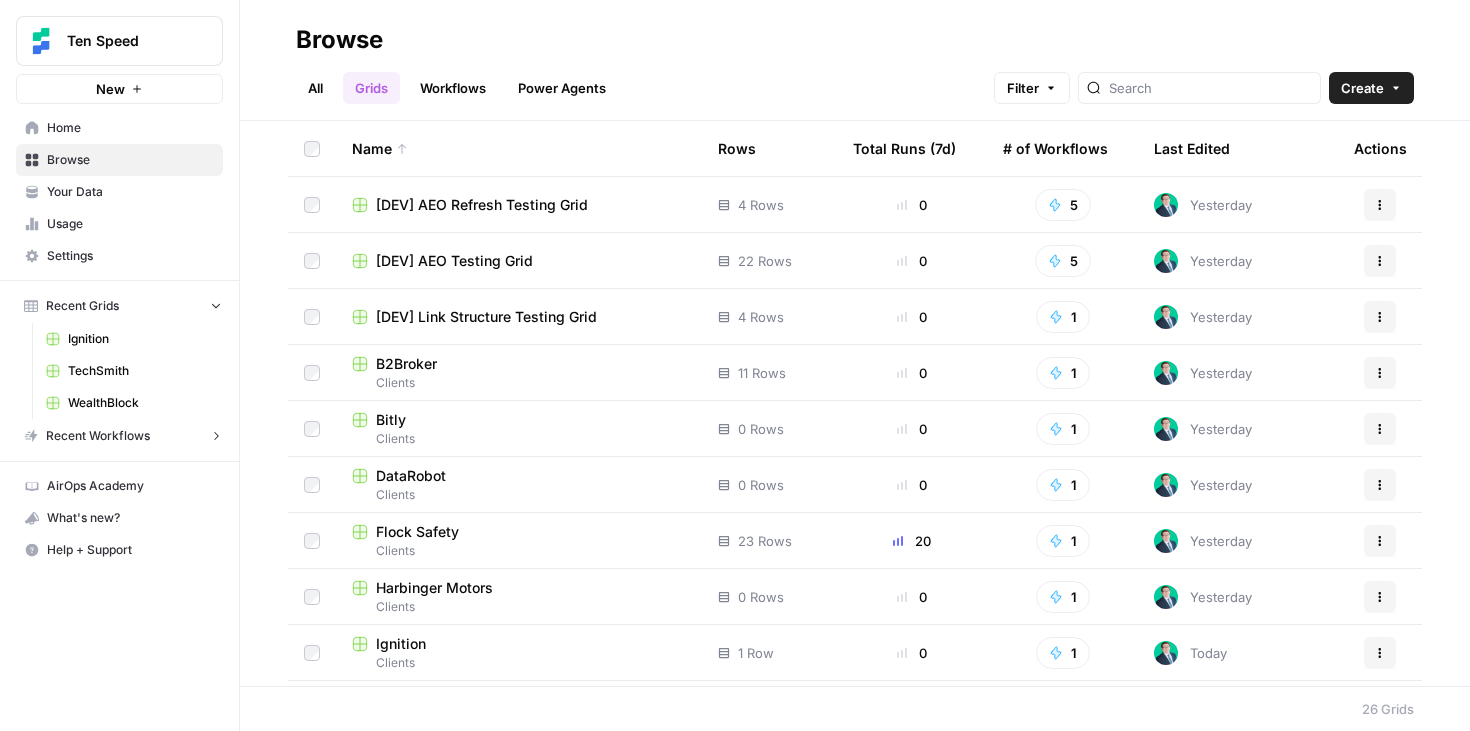 click on "Your Data" at bounding box center (130, 192) 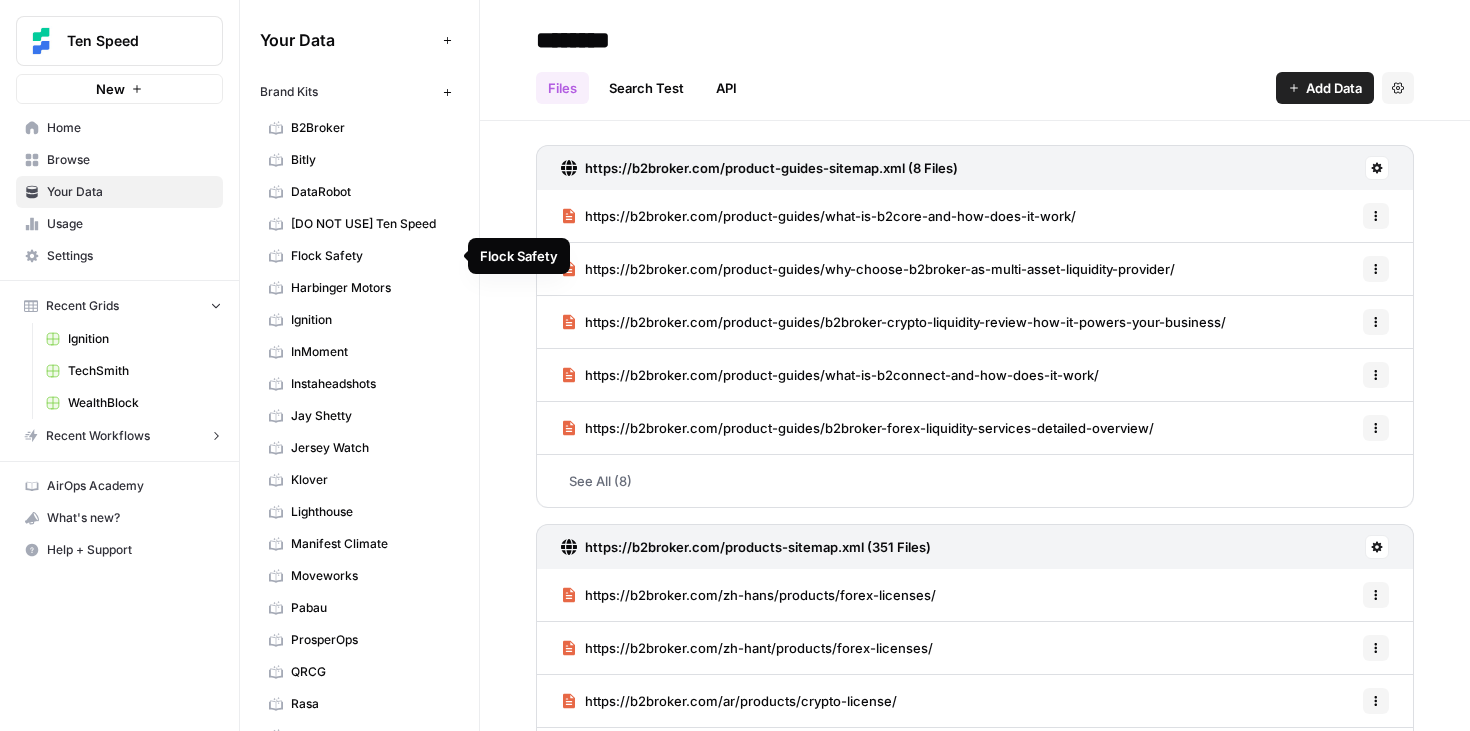 click on "Flock Safety" at bounding box center (359, 256) 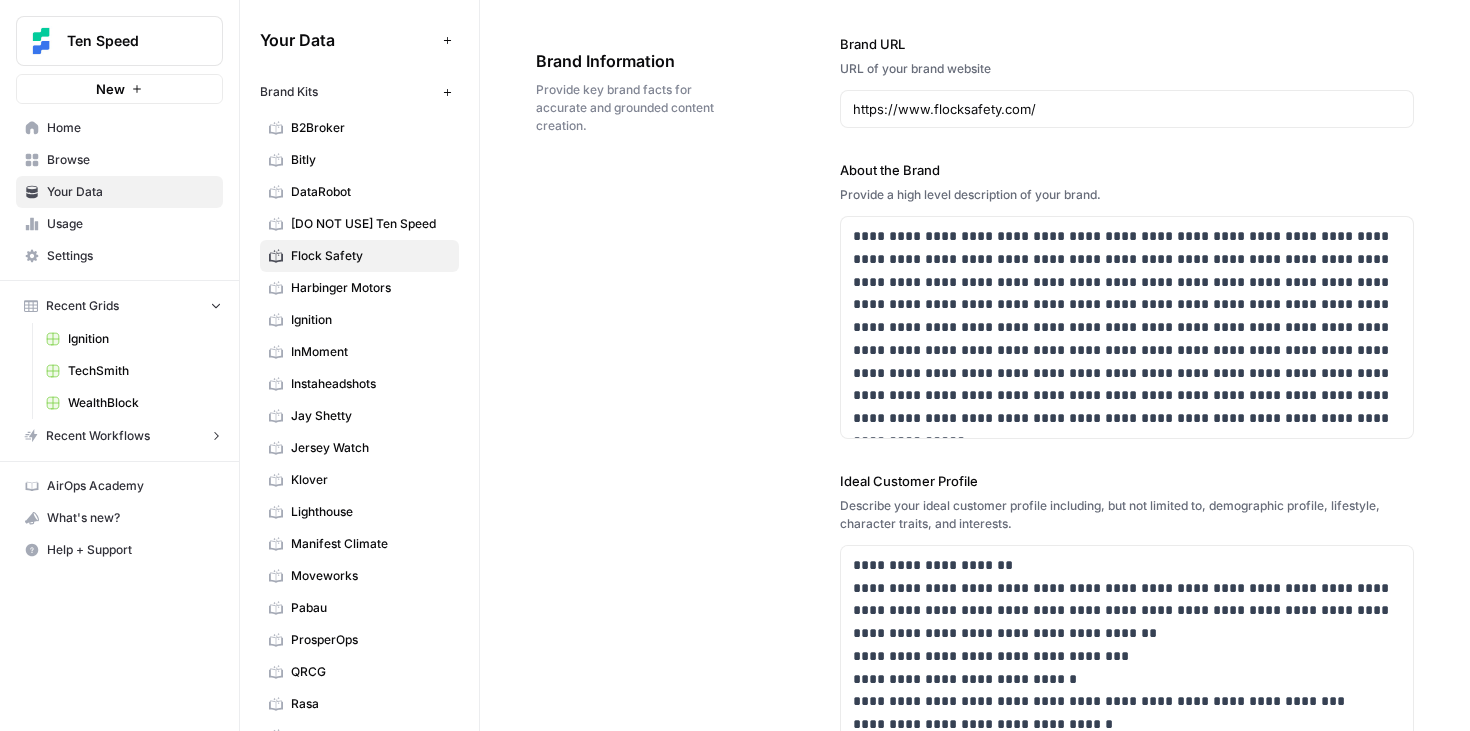 scroll, scrollTop: 88, scrollLeft: 0, axis: vertical 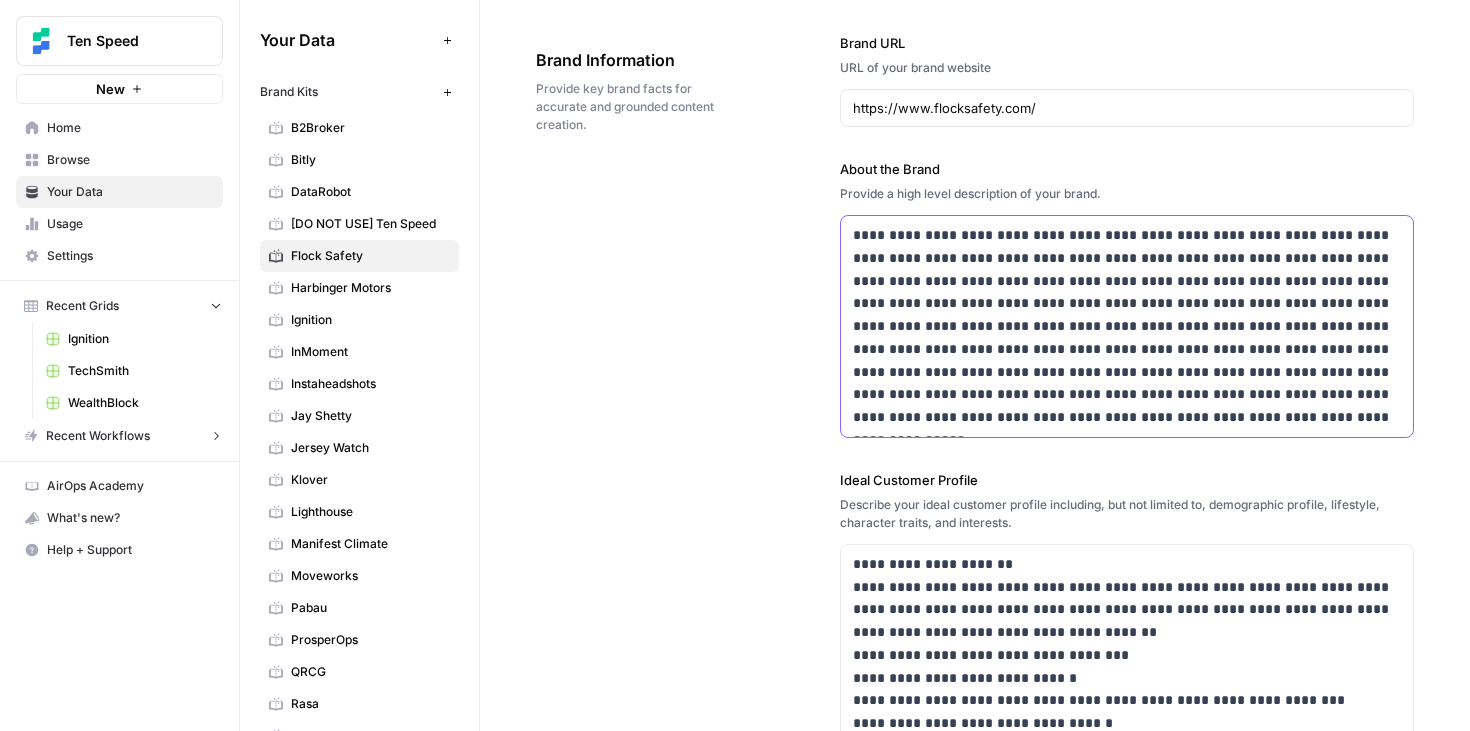click on "**********" at bounding box center [1127, 326] 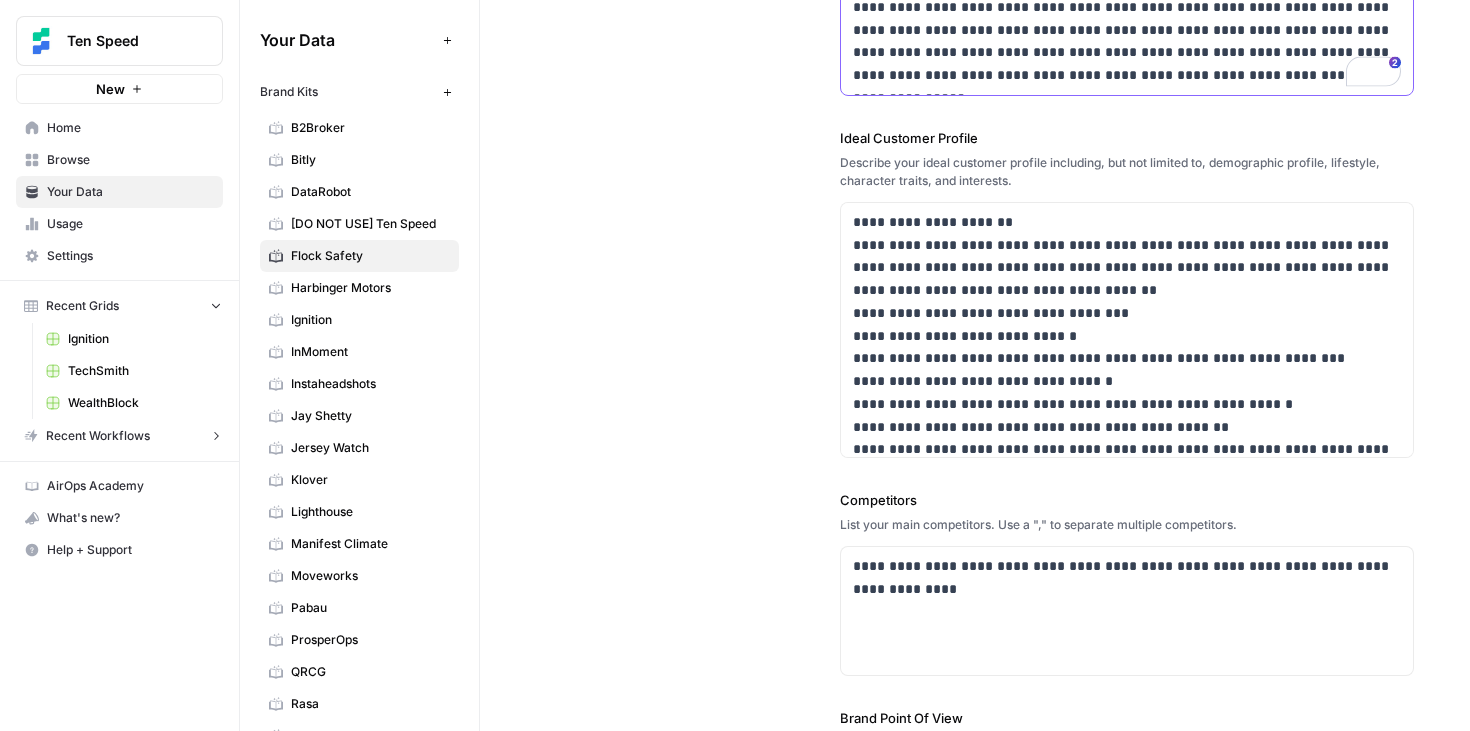 scroll, scrollTop: 429, scrollLeft: 0, axis: vertical 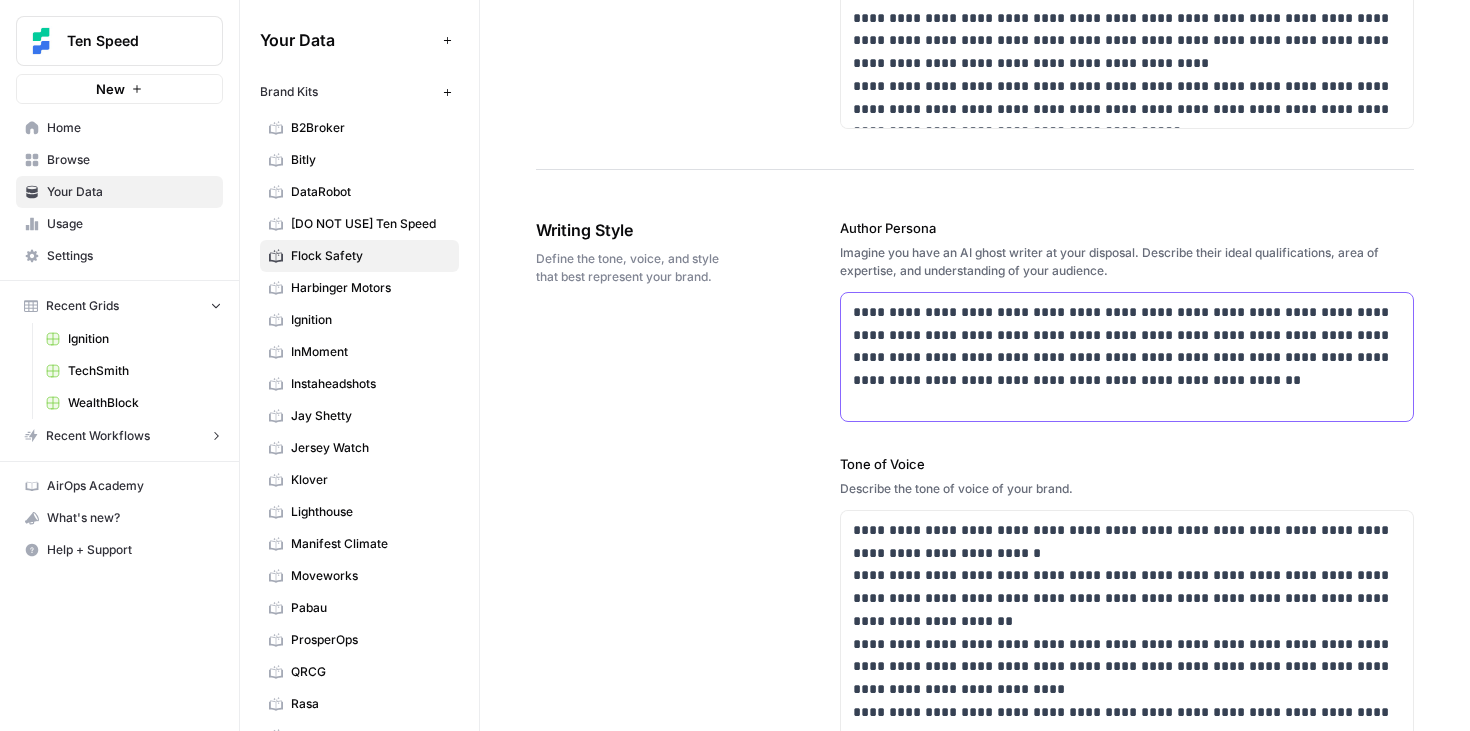 click on "**********" at bounding box center (1127, 346) 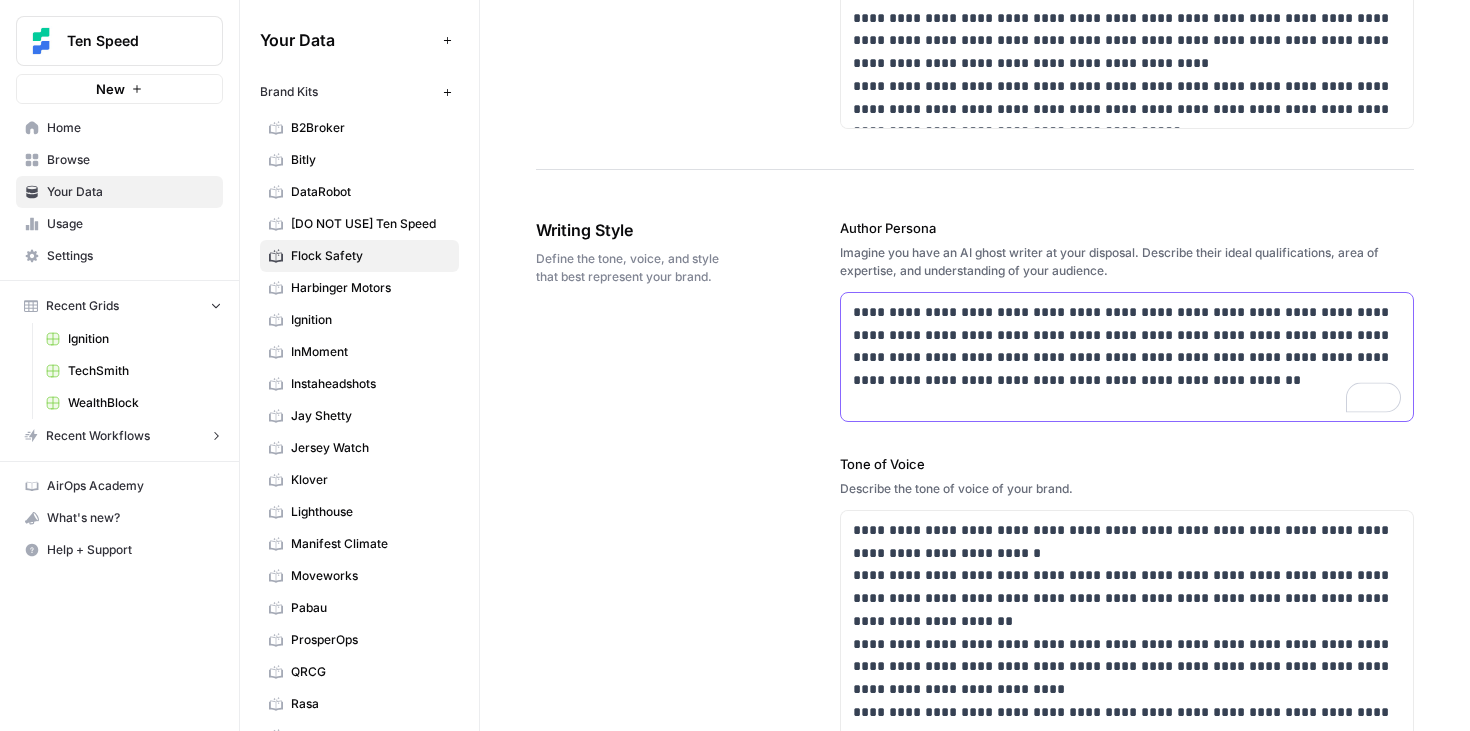 scroll, scrollTop: 1321, scrollLeft: 0, axis: vertical 